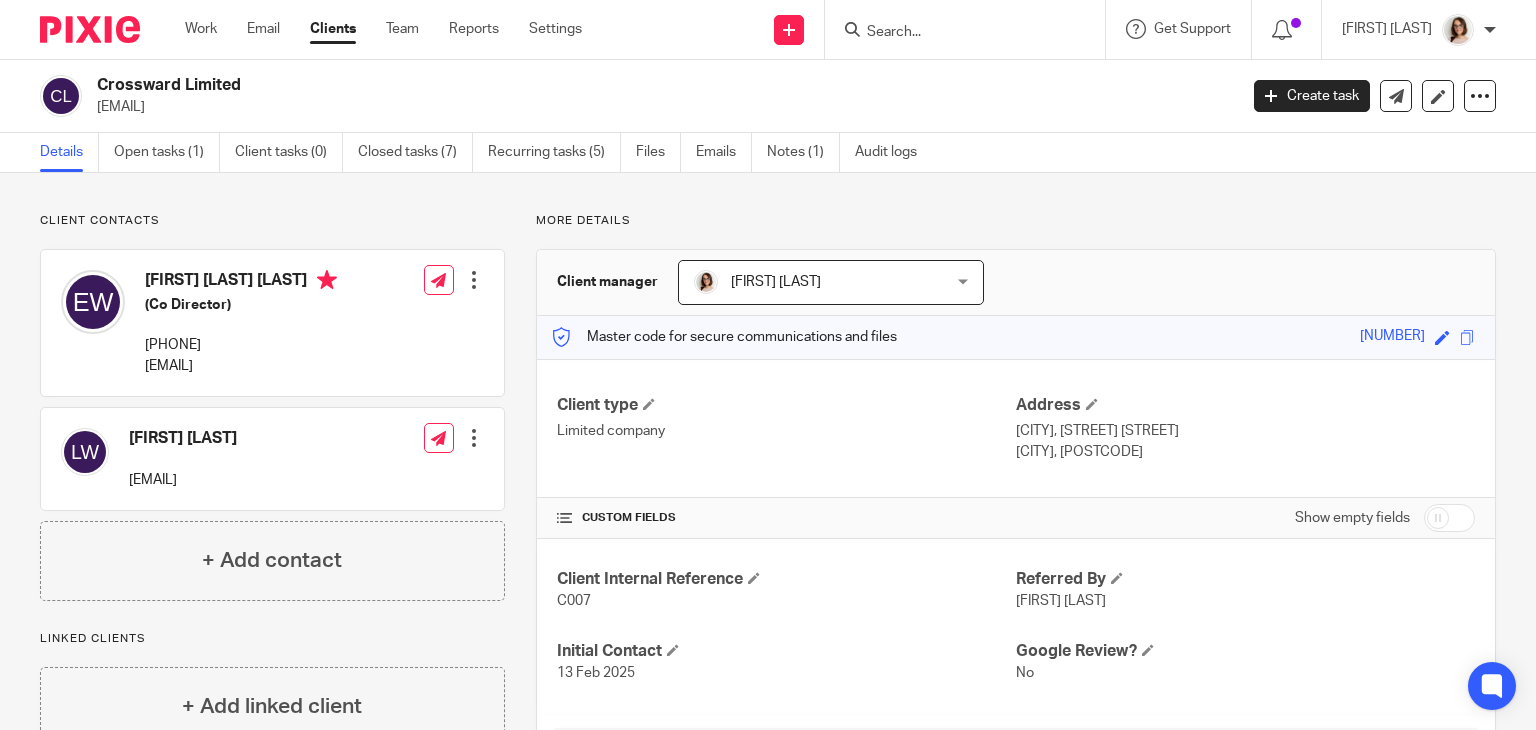 scroll, scrollTop: 0, scrollLeft: 0, axis: both 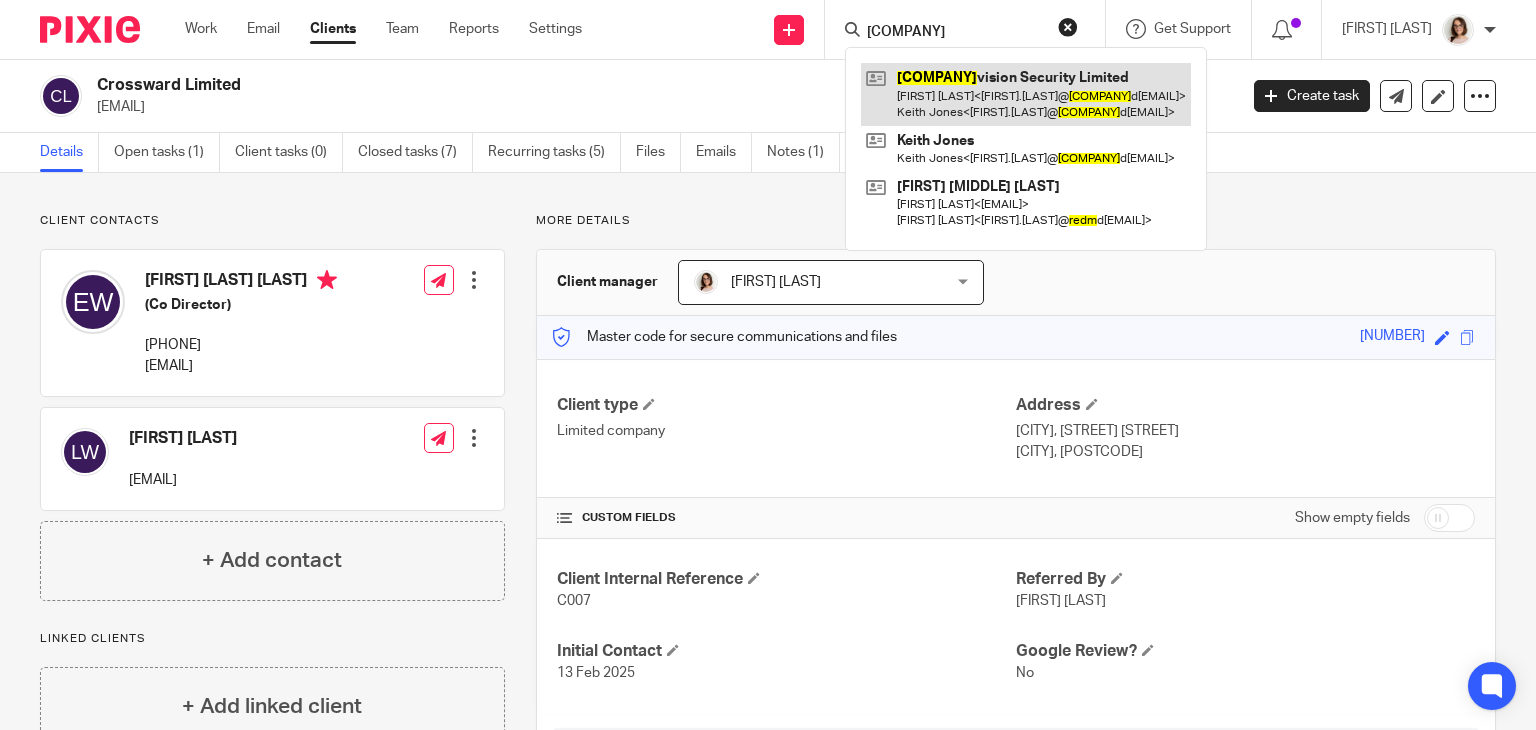 type on "[COMPANY]" 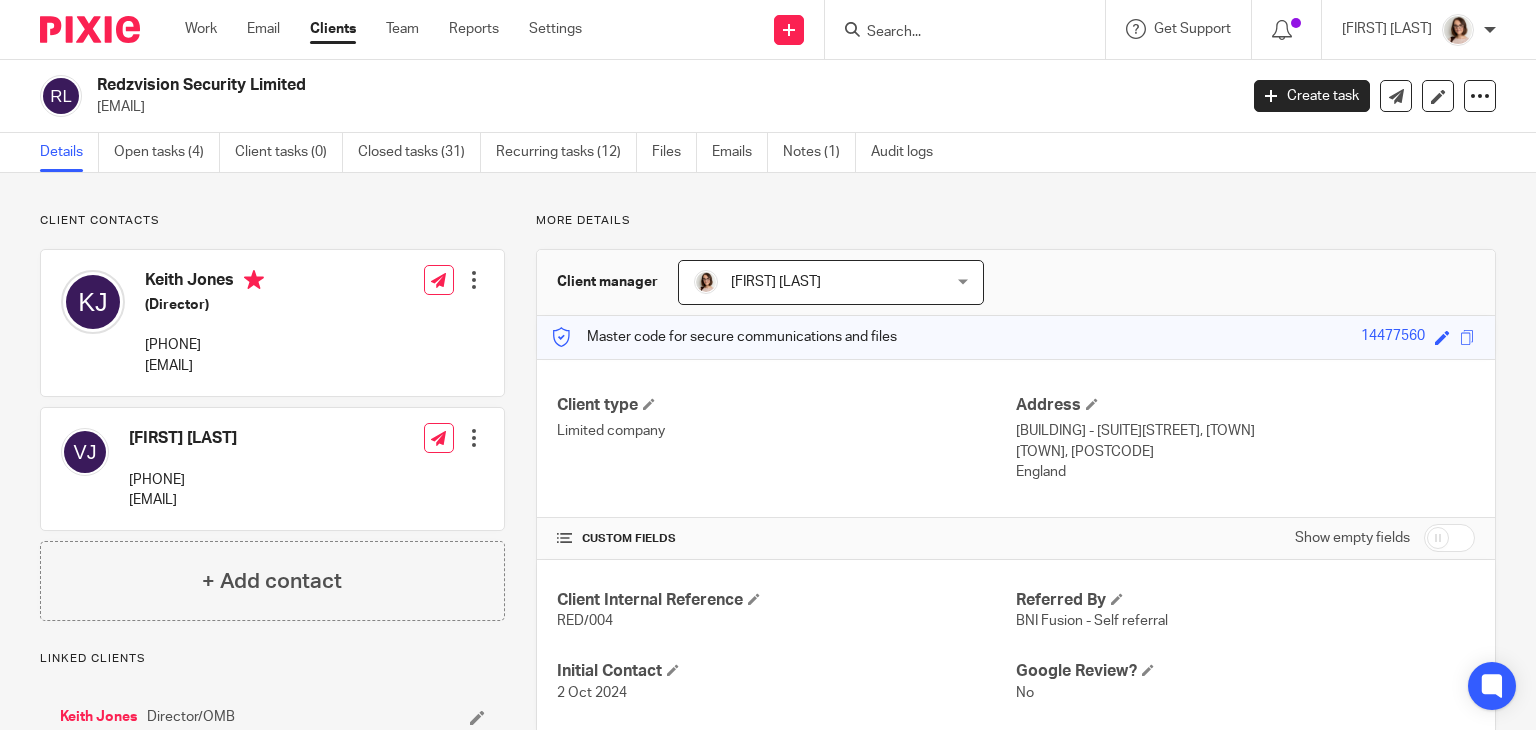 scroll, scrollTop: 0, scrollLeft: 0, axis: both 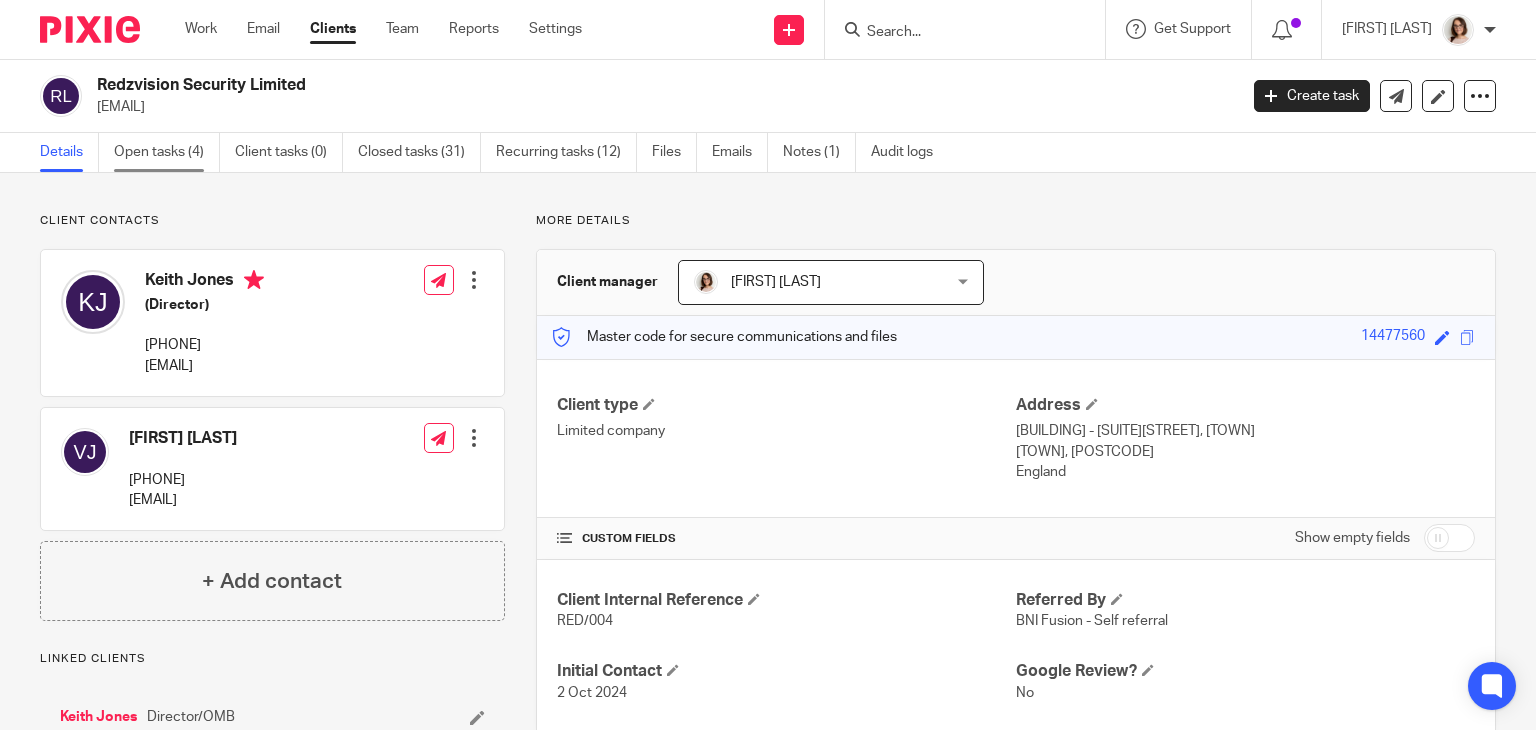 click on "Open tasks (4)" at bounding box center [167, 152] 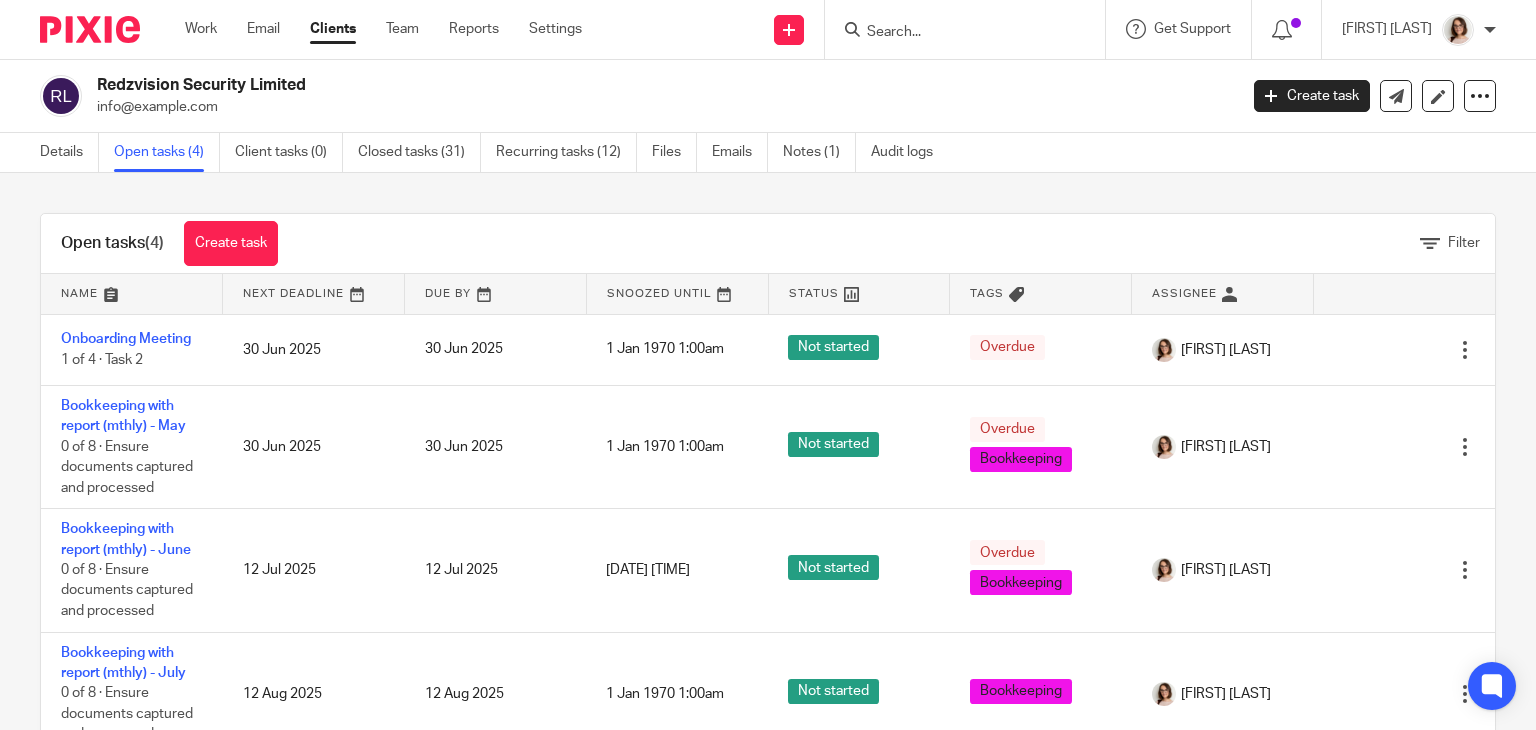 scroll, scrollTop: 0, scrollLeft: 0, axis: both 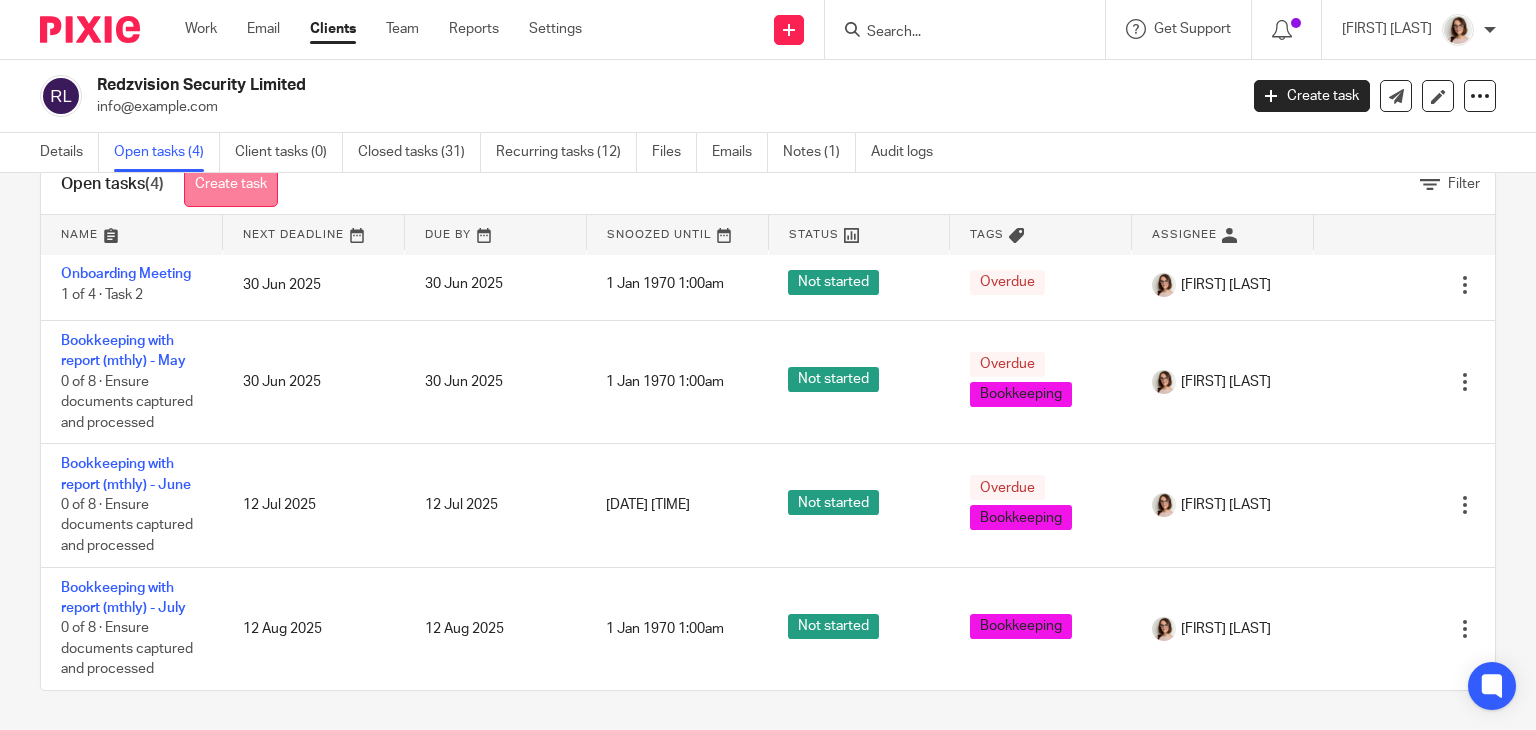 click on "Create task" at bounding box center (231, 184) 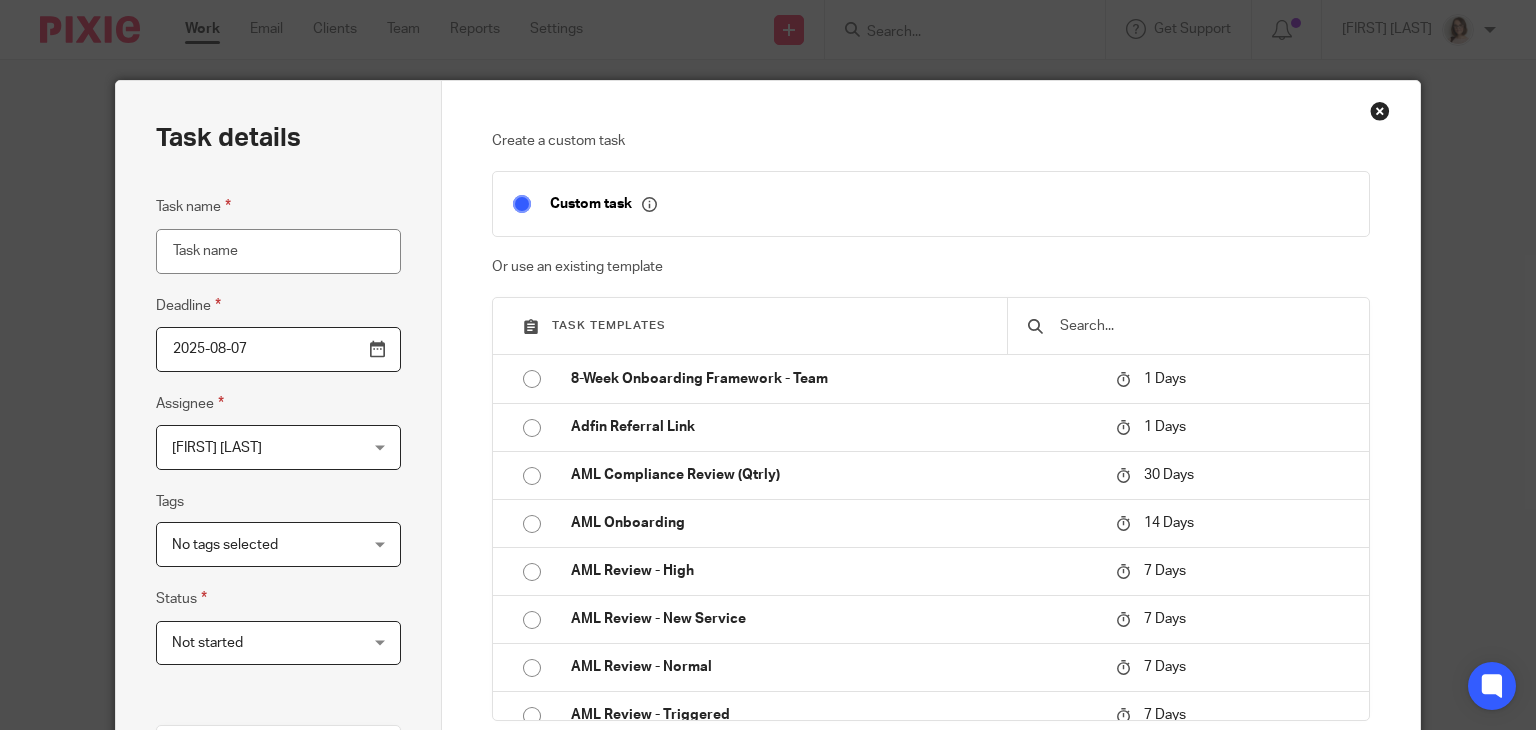 scroll, scrollTop: 0, scrollLeft: 0, axis: both 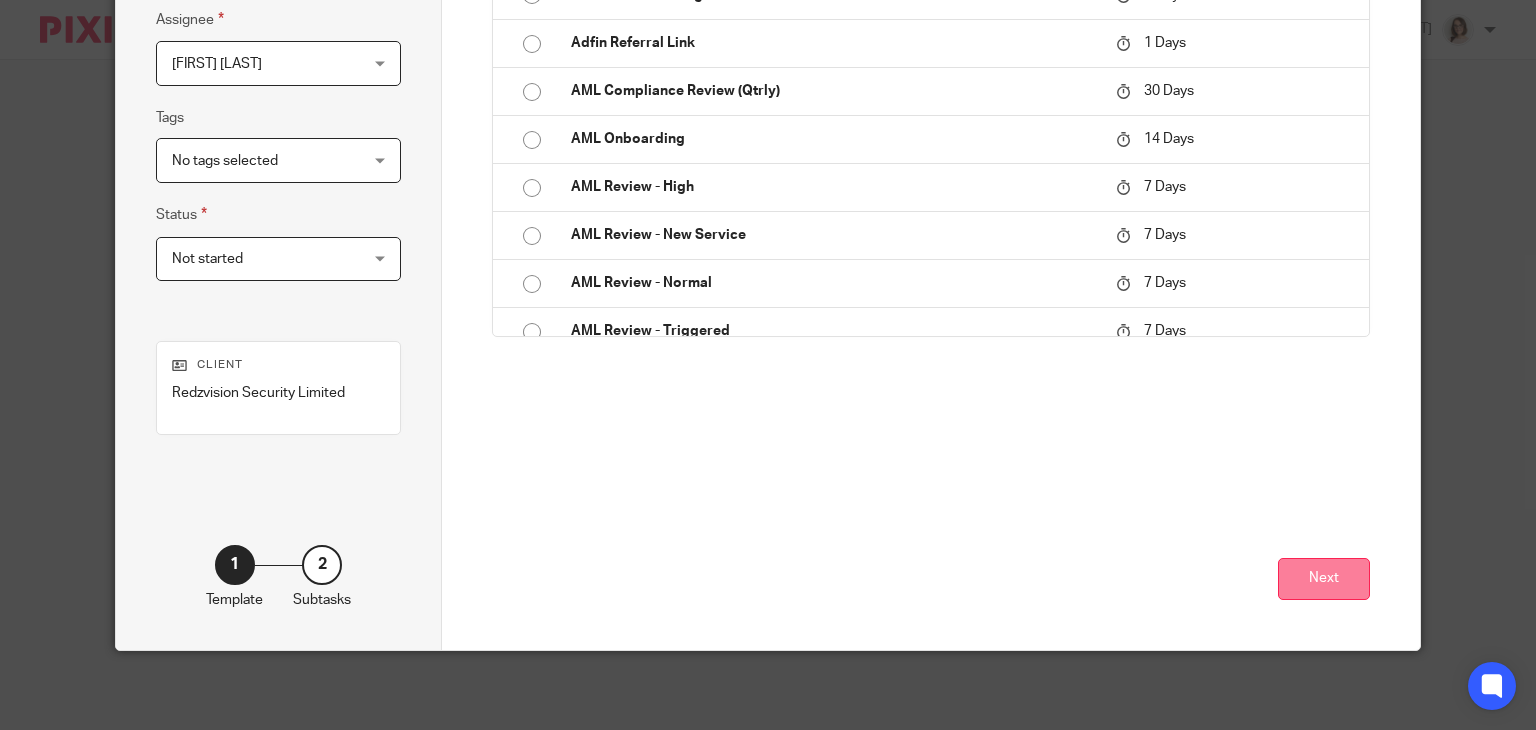 type on "Catch Up" 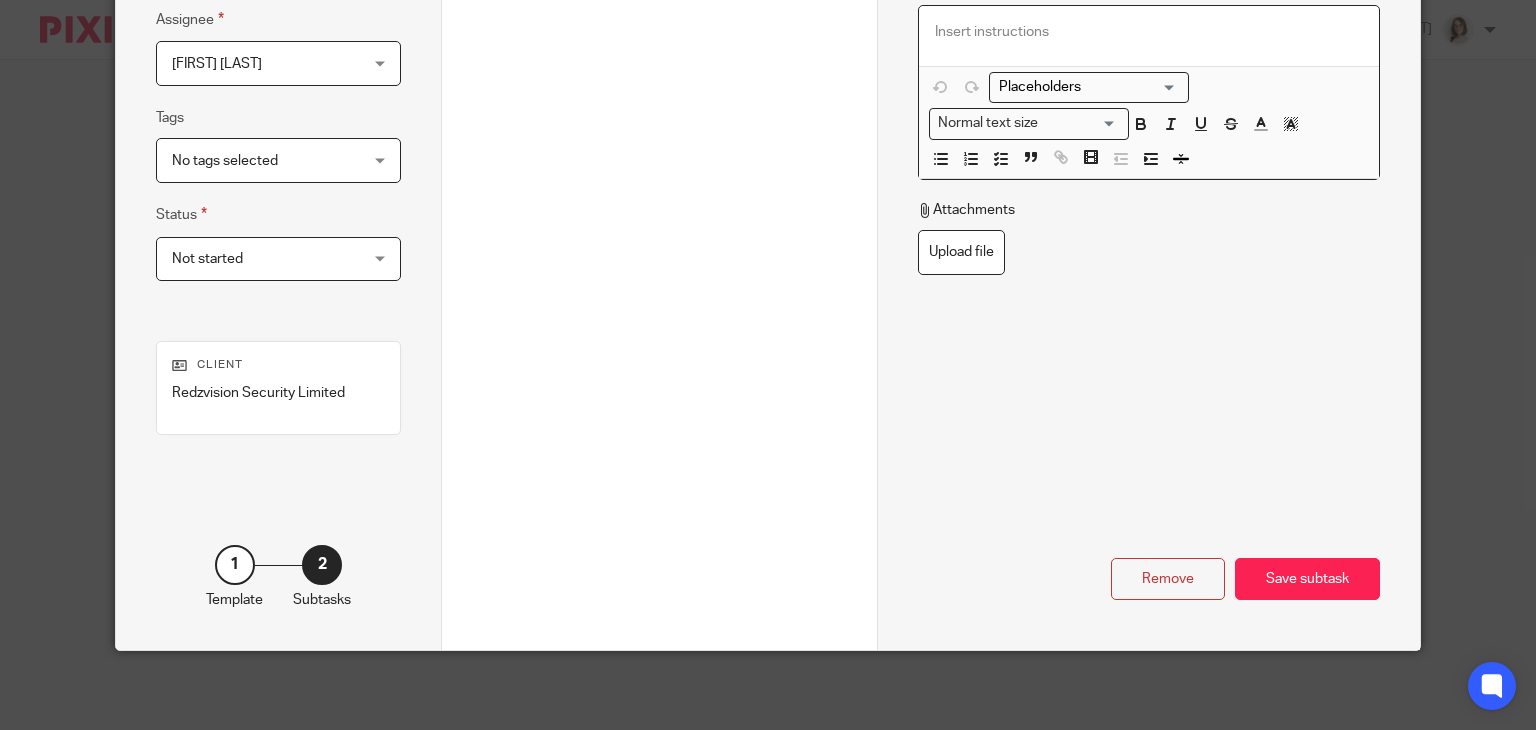 click at bounding box center [1149, 36] 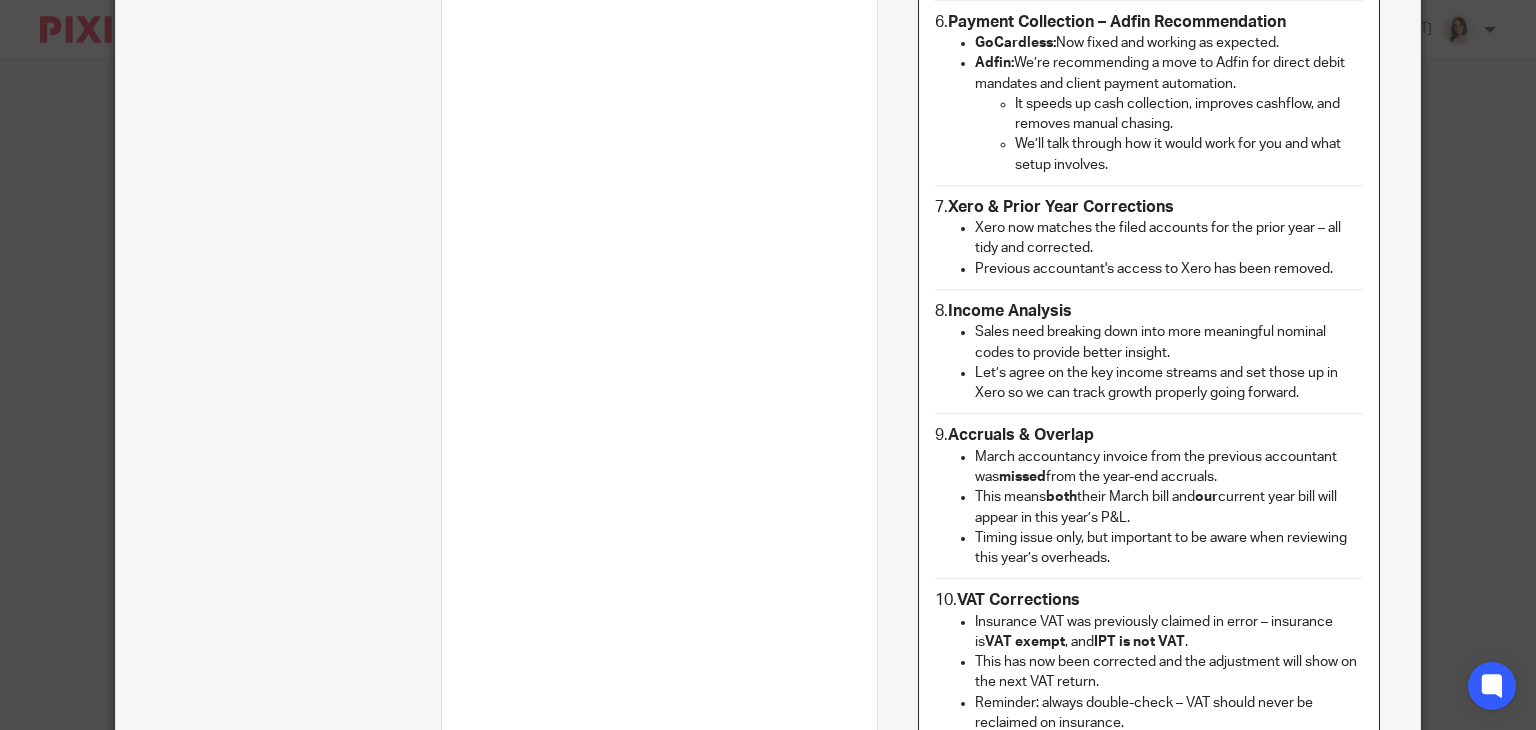 scroll, scrollTop: 1540, scrollLeft: 0, axis: vertical 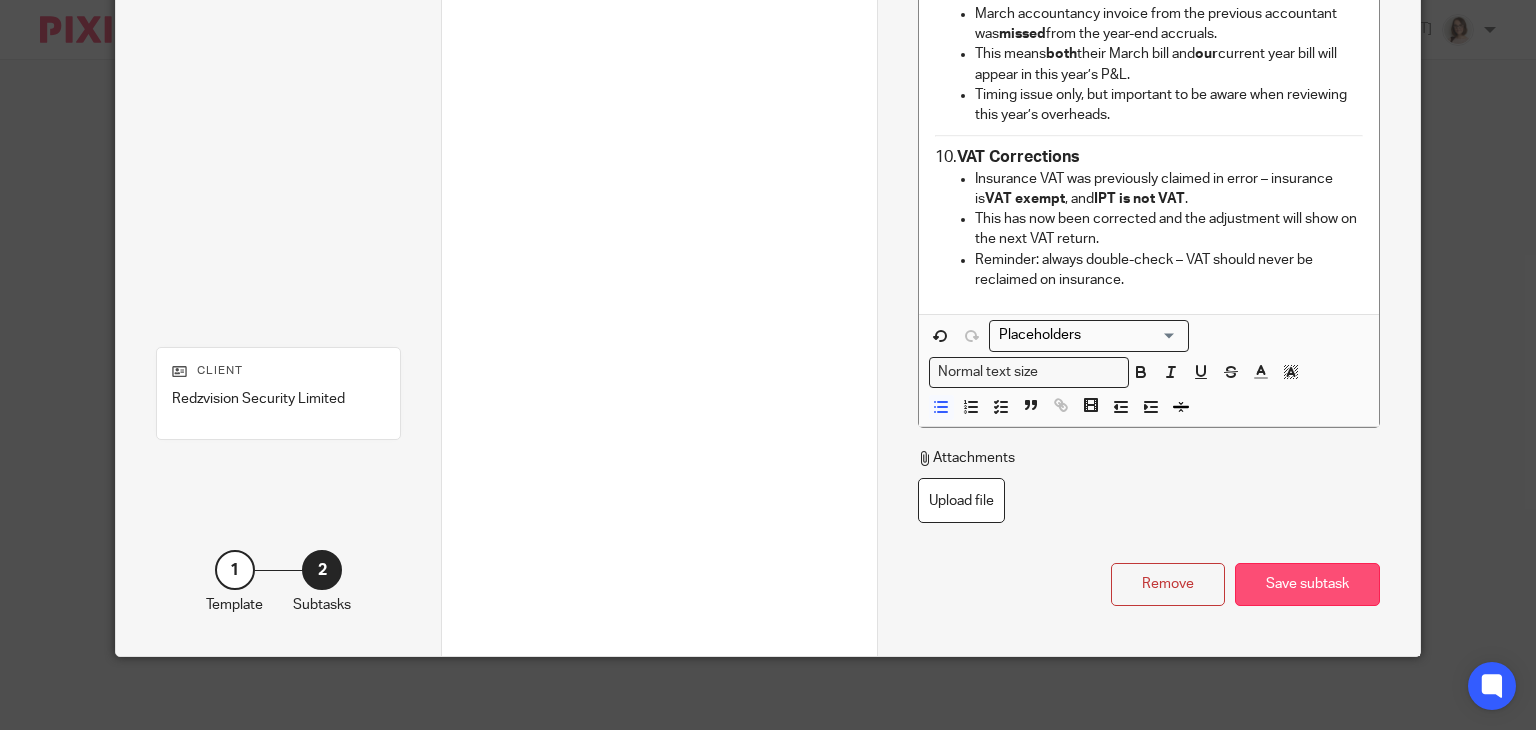 click on "Save subtask" at bounding box center (1307, 584) 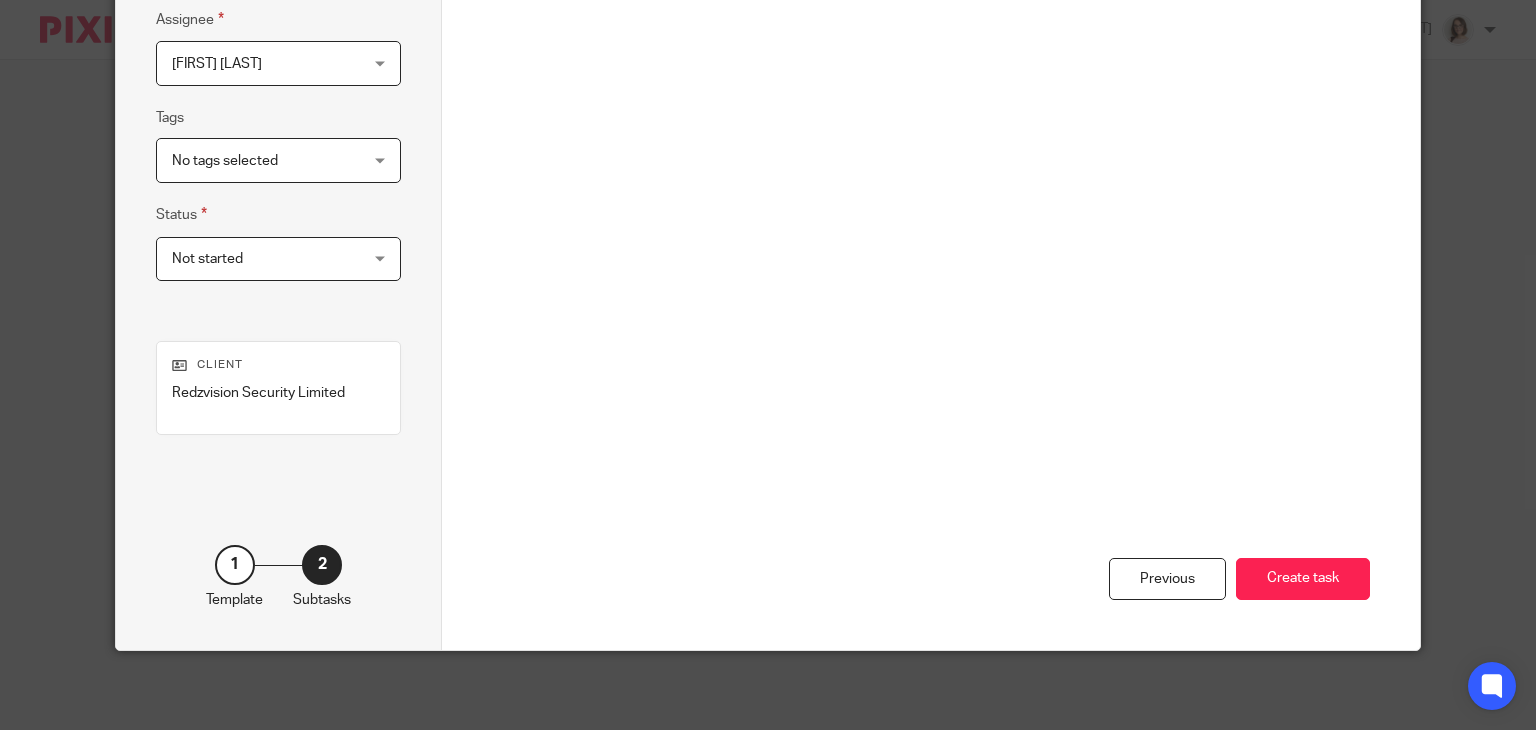 click on "Create task" at bounding box center (1303, 579) 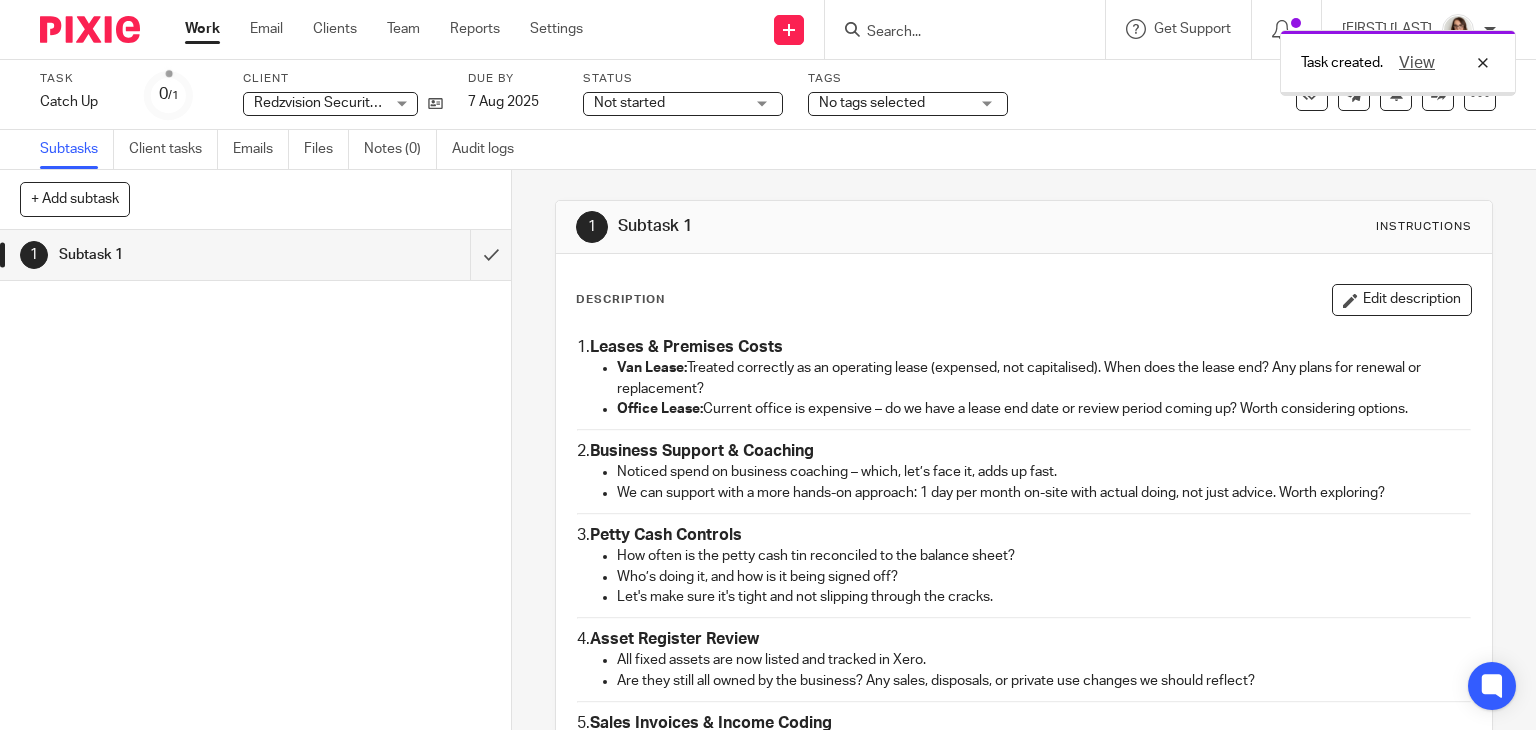 scroll, scrollTop: 0, scrollLeft: 0, axis: both 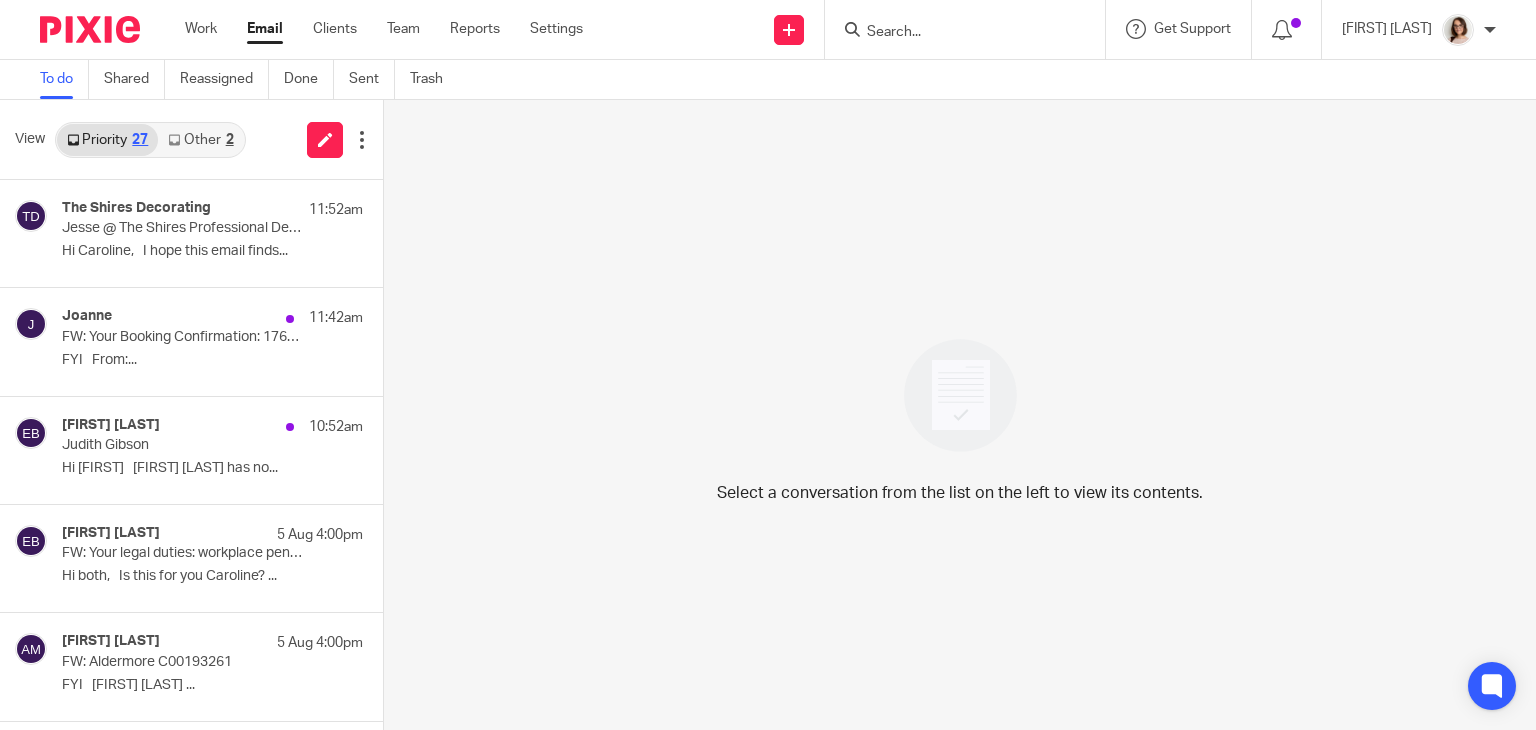 click on "Email" at bounding box center [265, 29] 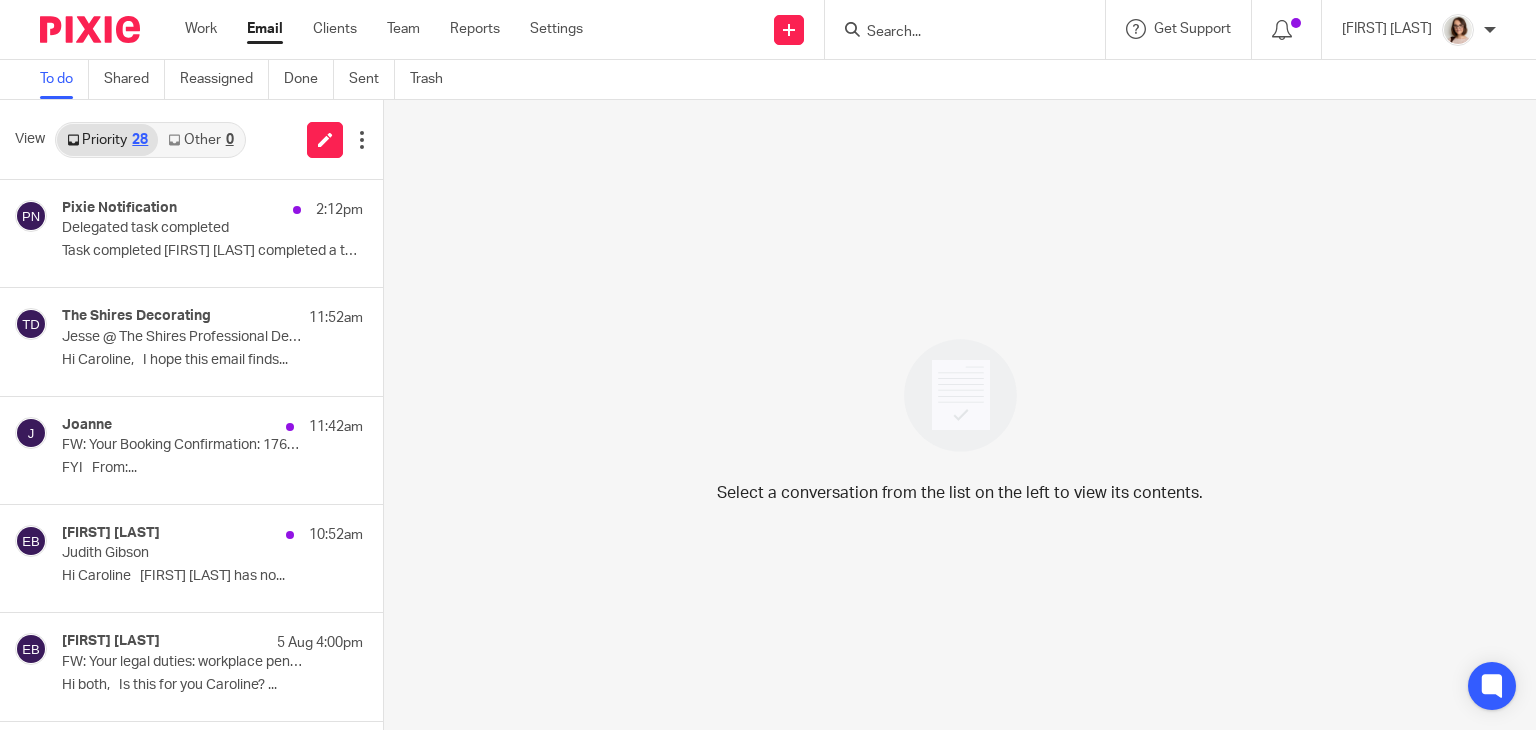 scroll, scrollTop: 0, scrollLeft: 0, axis: both 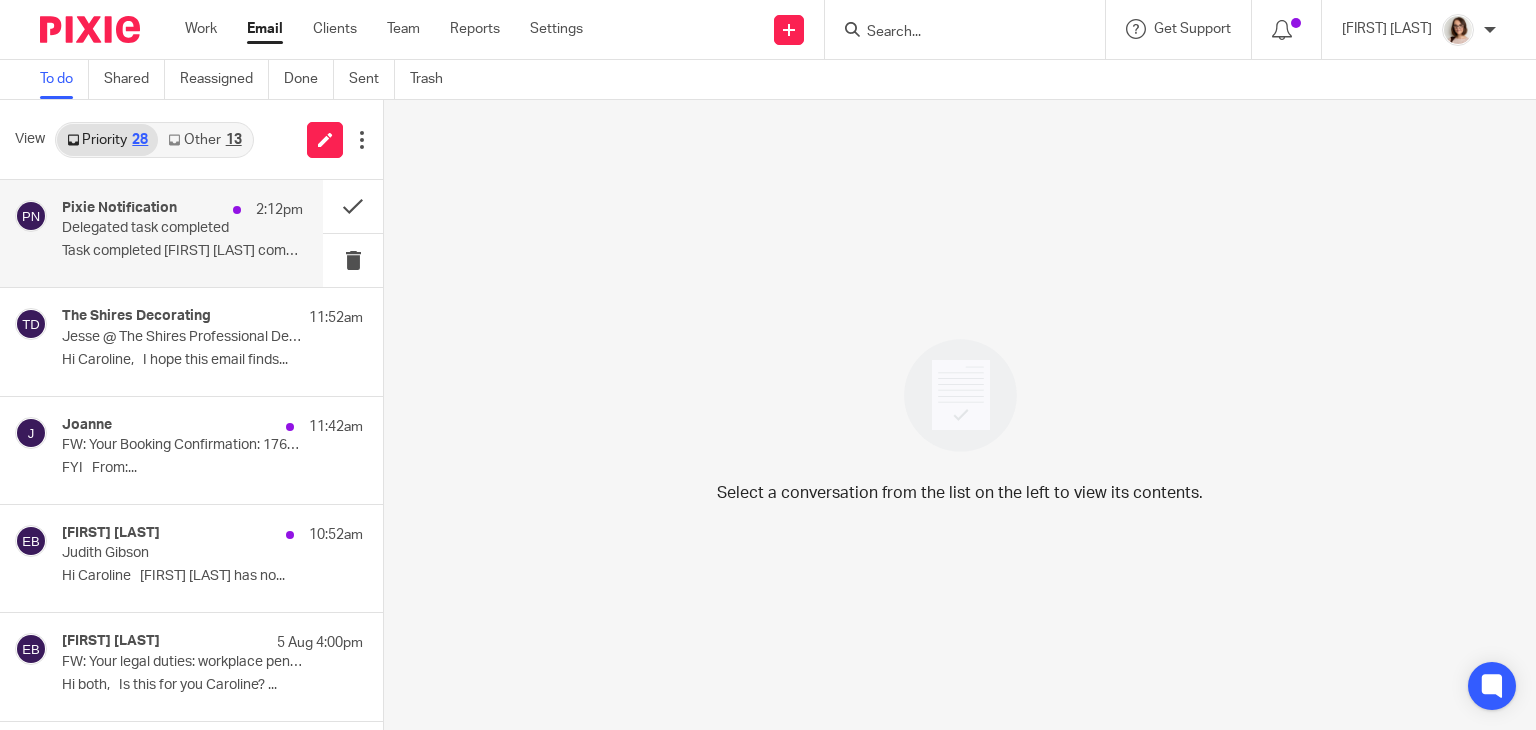click on "Pixie Notification
2:12pm   Delegated task completed   Task completed  [FIRST] [LAST] completed a task..." at bounding box center (182, 233) 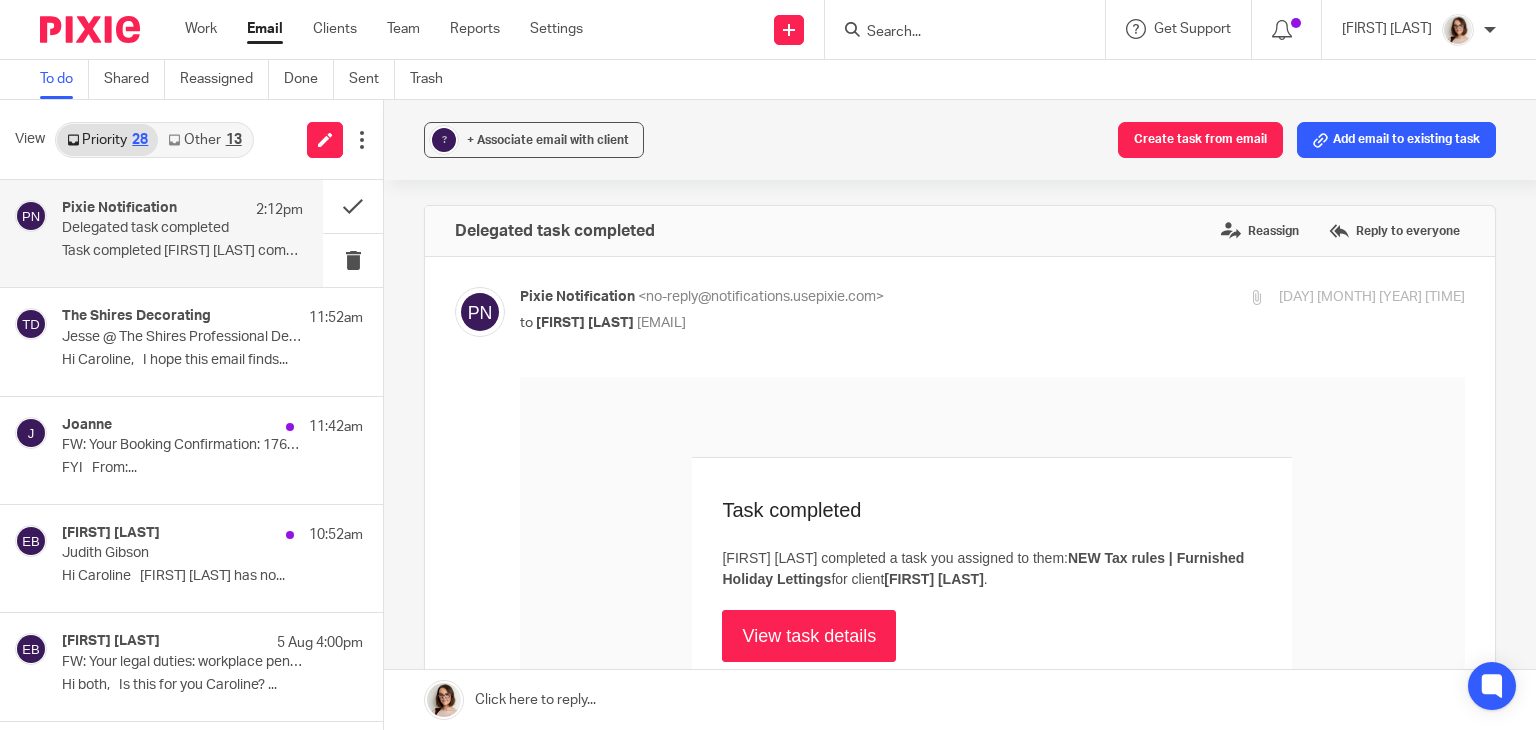 scroll, scrollTop: 0, scrollLeft: 0, axis: both 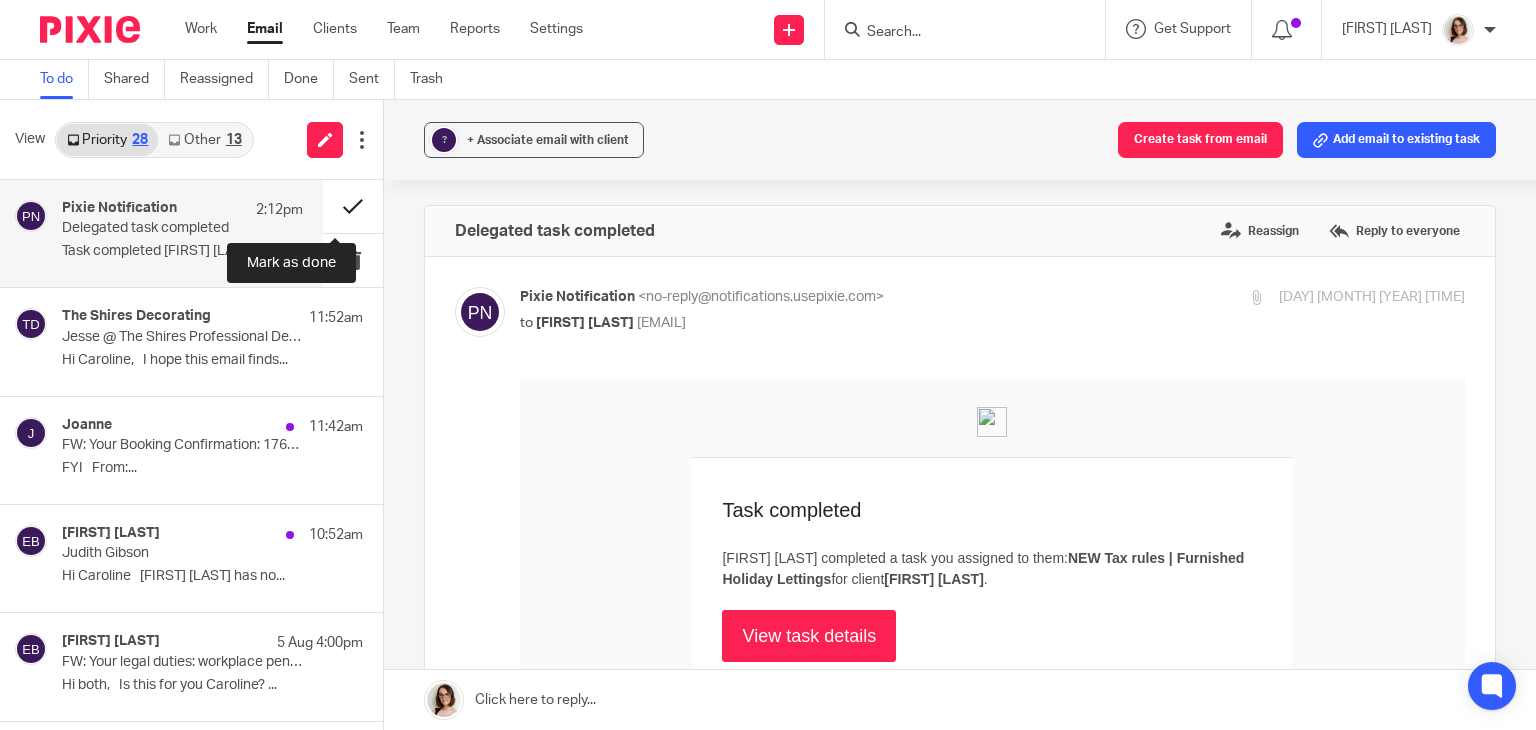 click at bounding box center (353, 206) 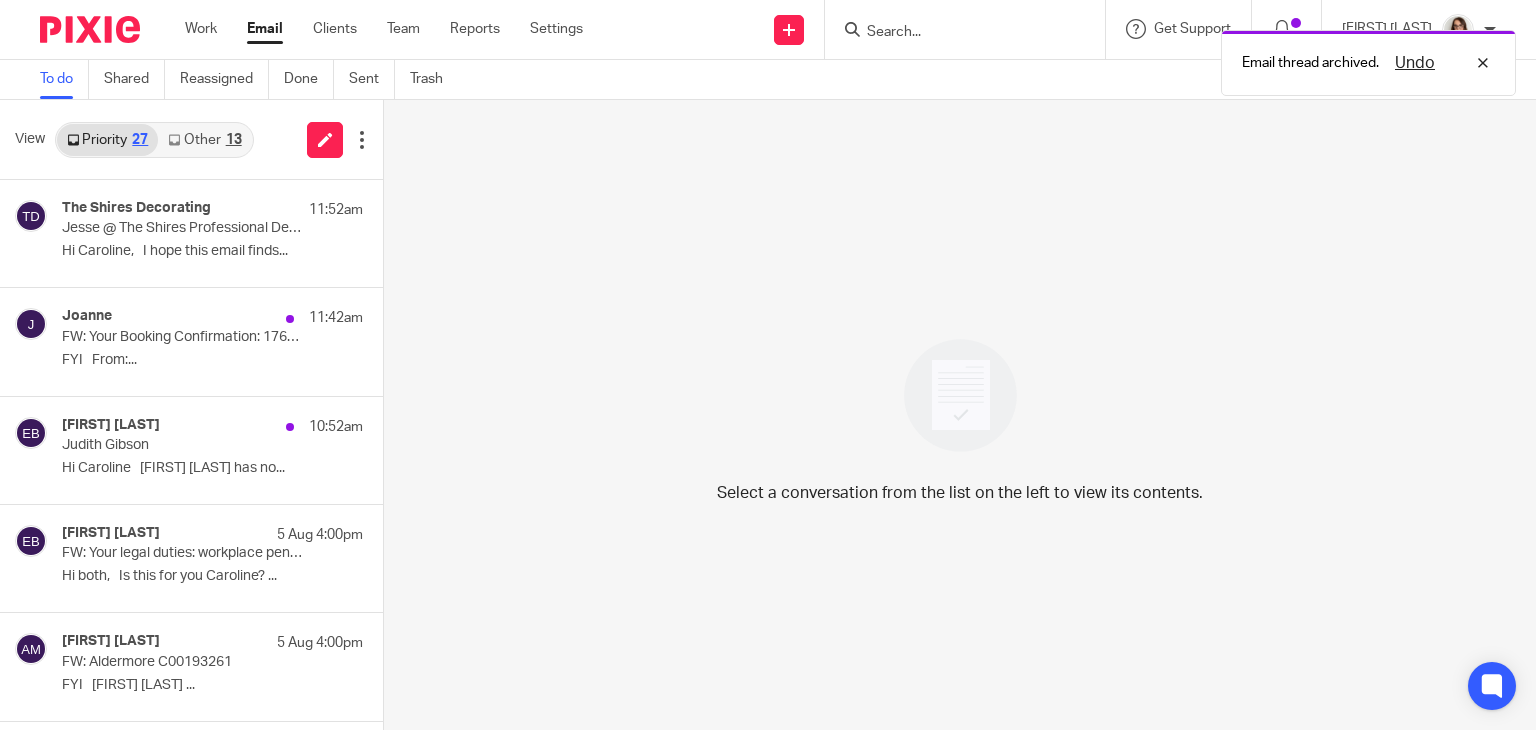 click on "Other
13" at bounding box center (204, 140) 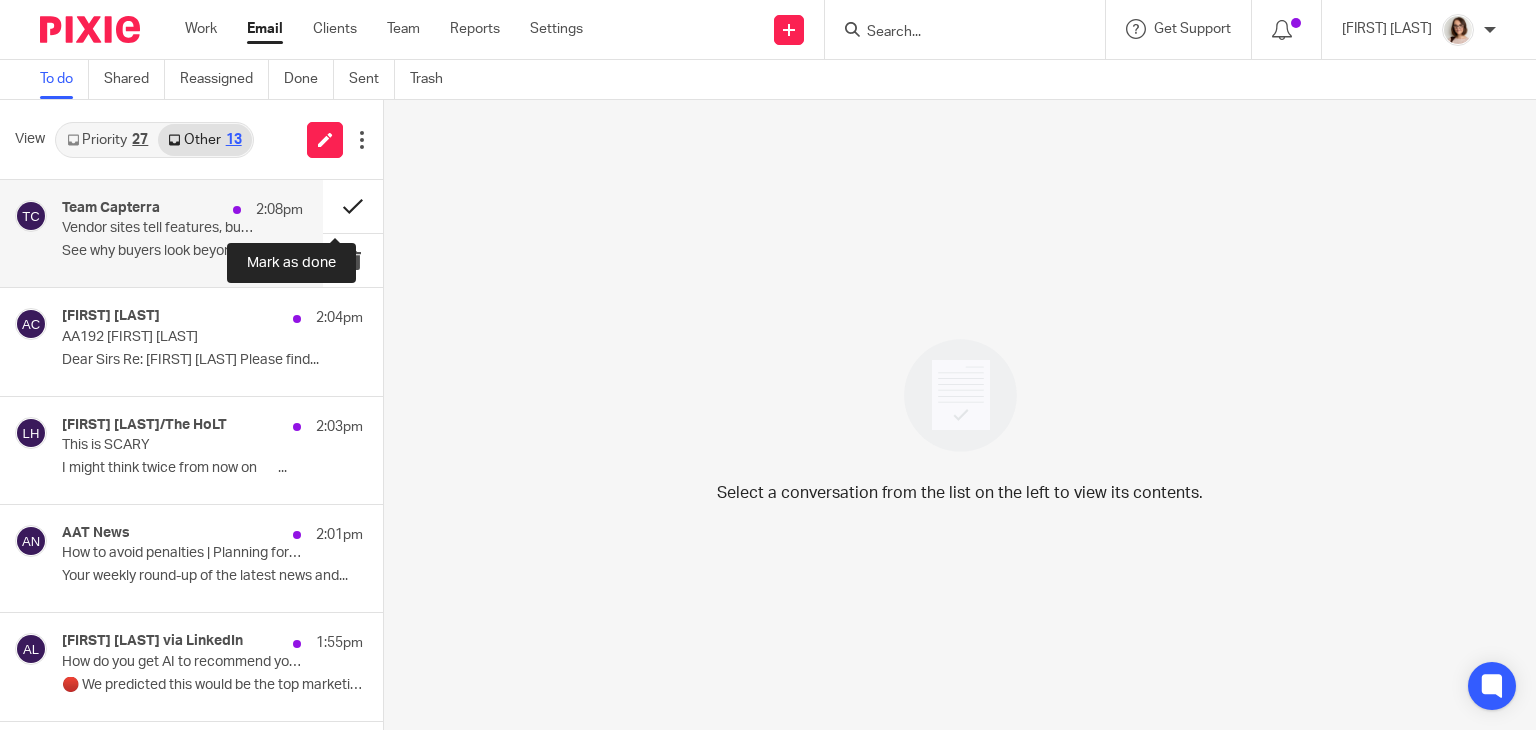 click at bounding box center [353, 206] 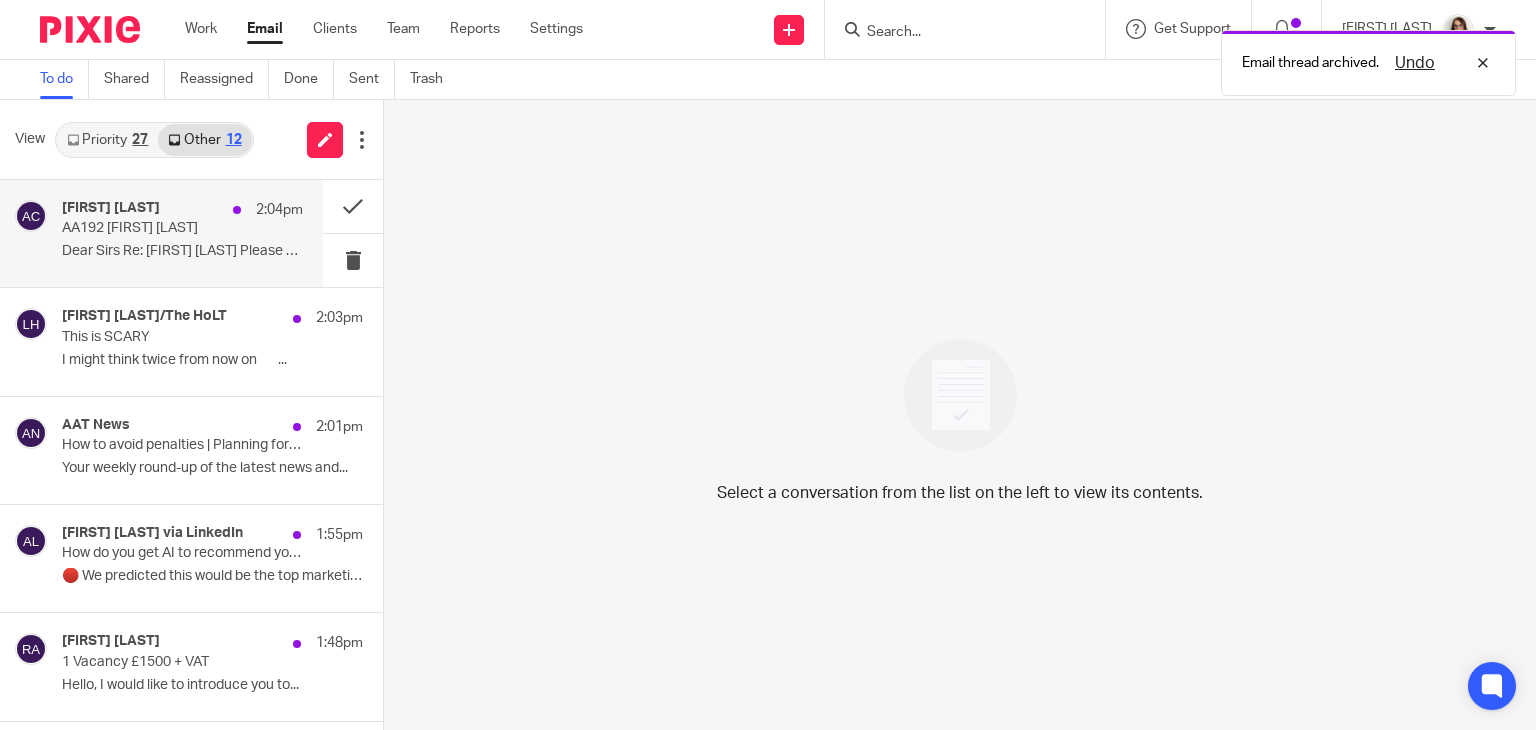 click on "[FIRST] [LAST]
2:04pm   AA192 [FIRST] [LAST]  Dear Sirs     Re: [FIRST] [LAST]     Please find..." at bounding box center [182, 233] 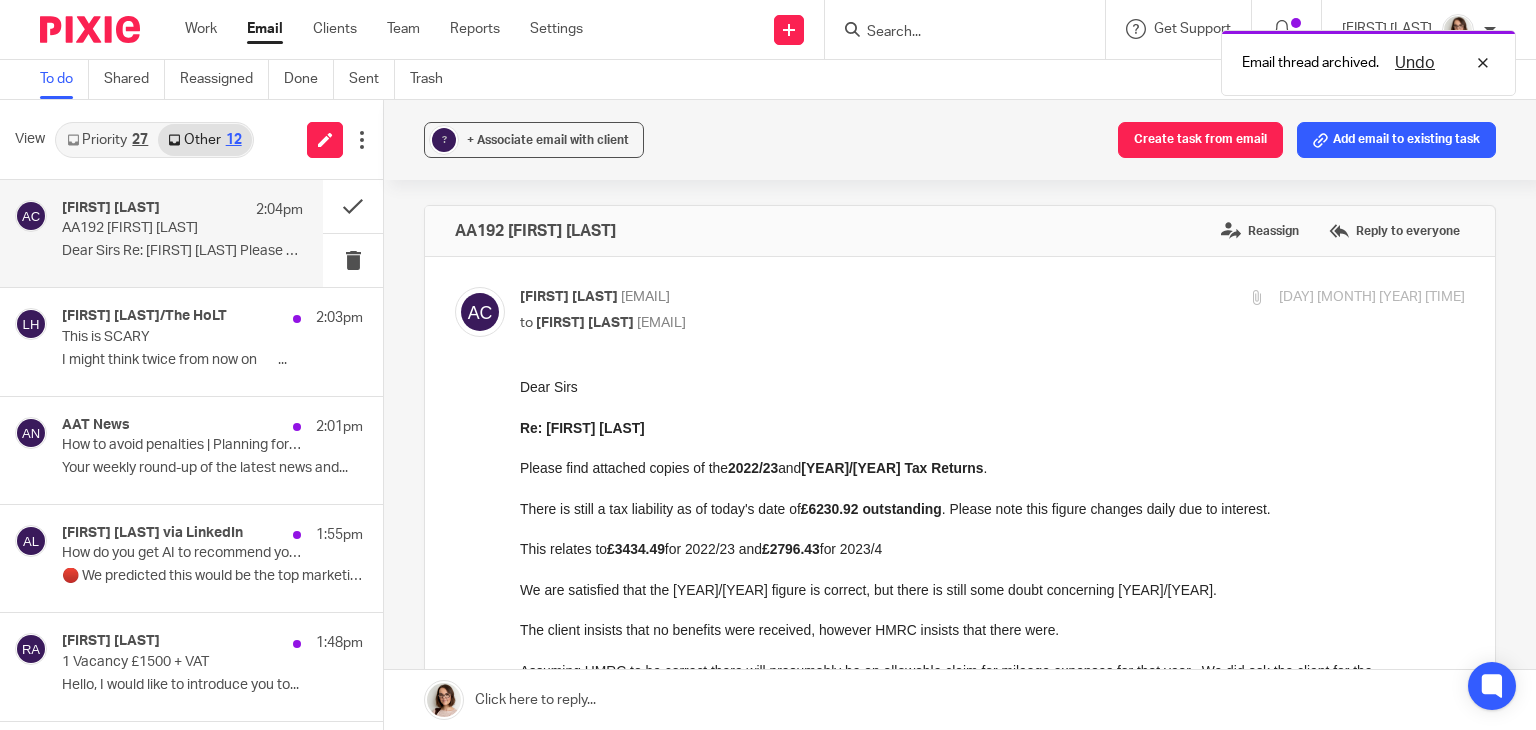 scroll, scrollTop: 0, scrollLeft: 0, axis: both 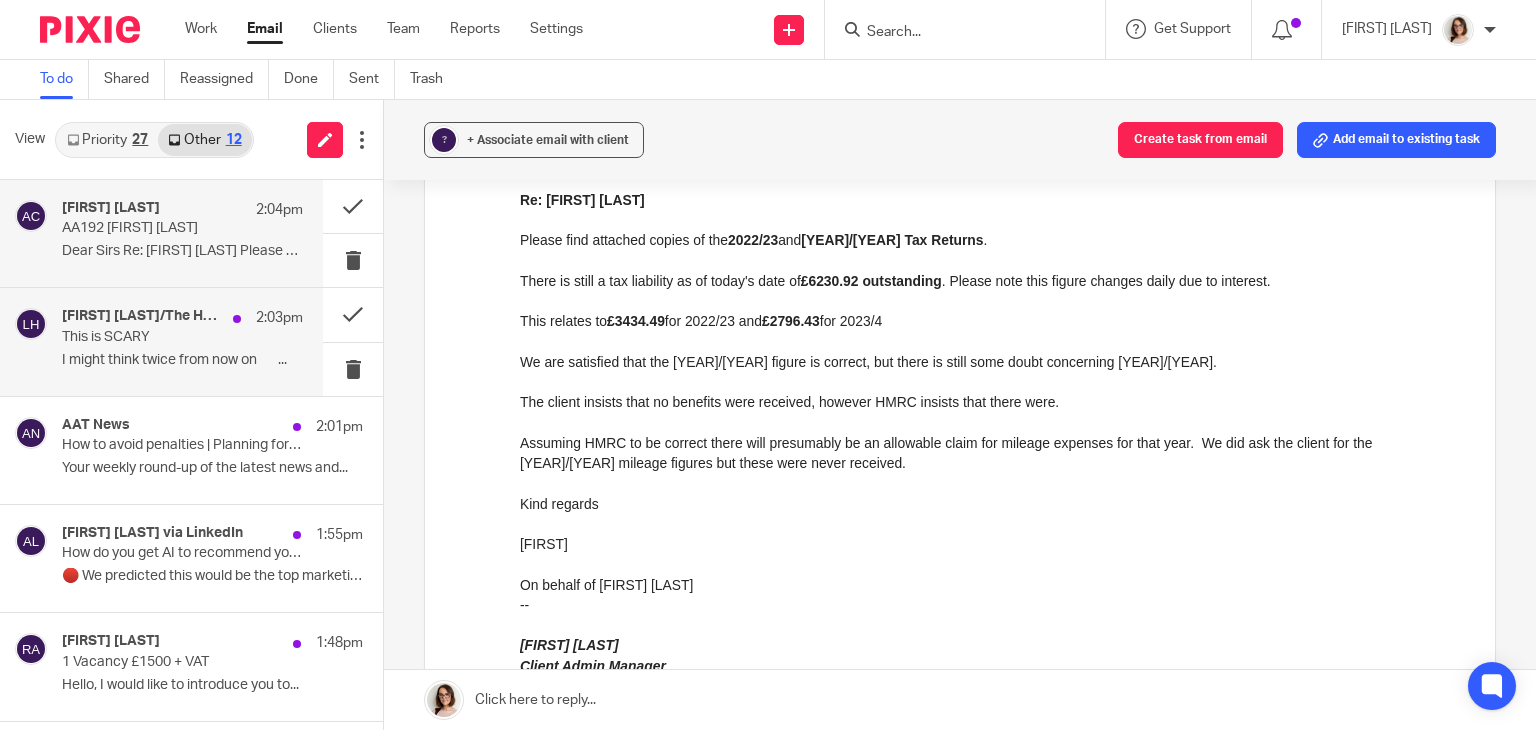 click on "I might think twice from now on  ͏ ͏ ͏ ͏ ͏ ͏ ͏..." at bounding box center [182, 360] 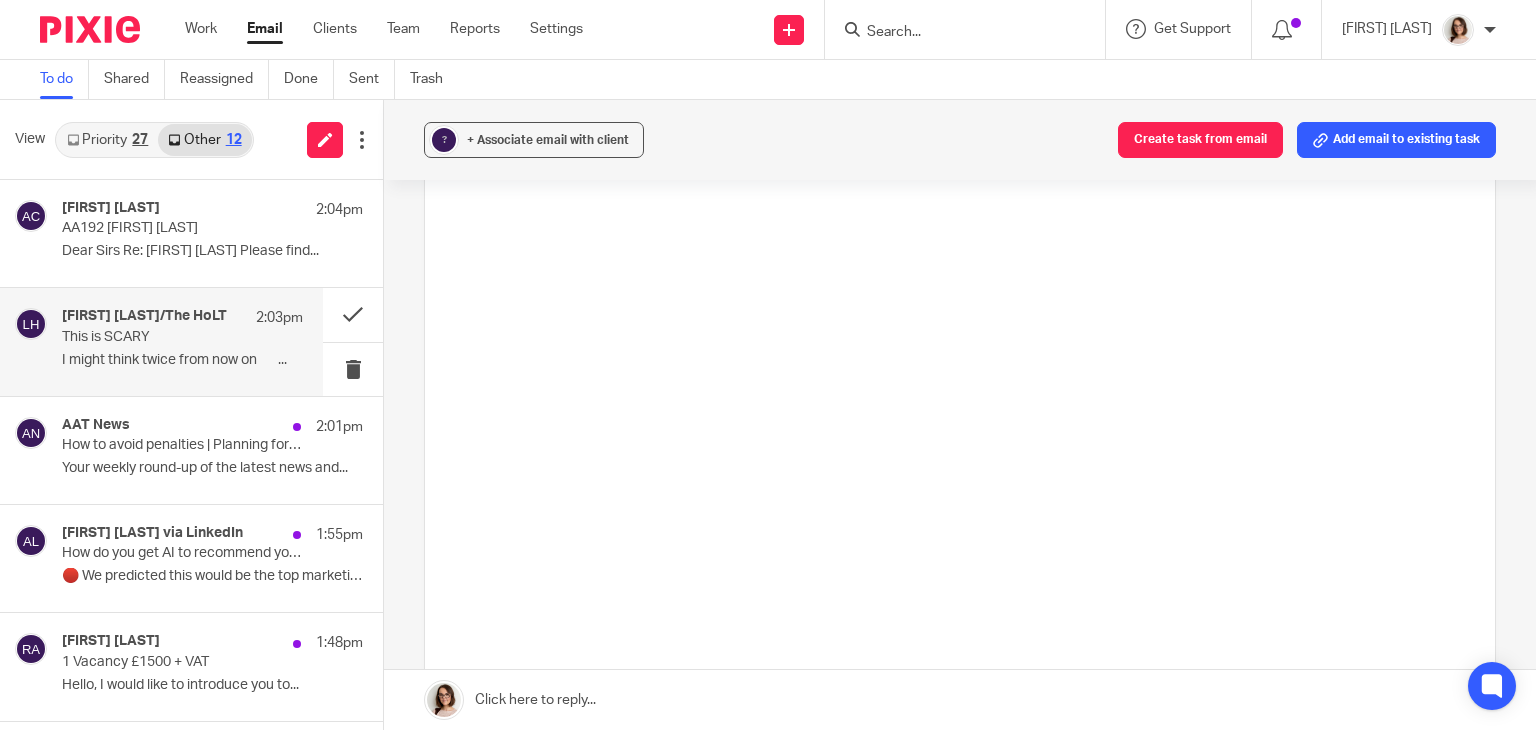 scroll, scrollTop: 0, scrollLeft: 0, axis: both 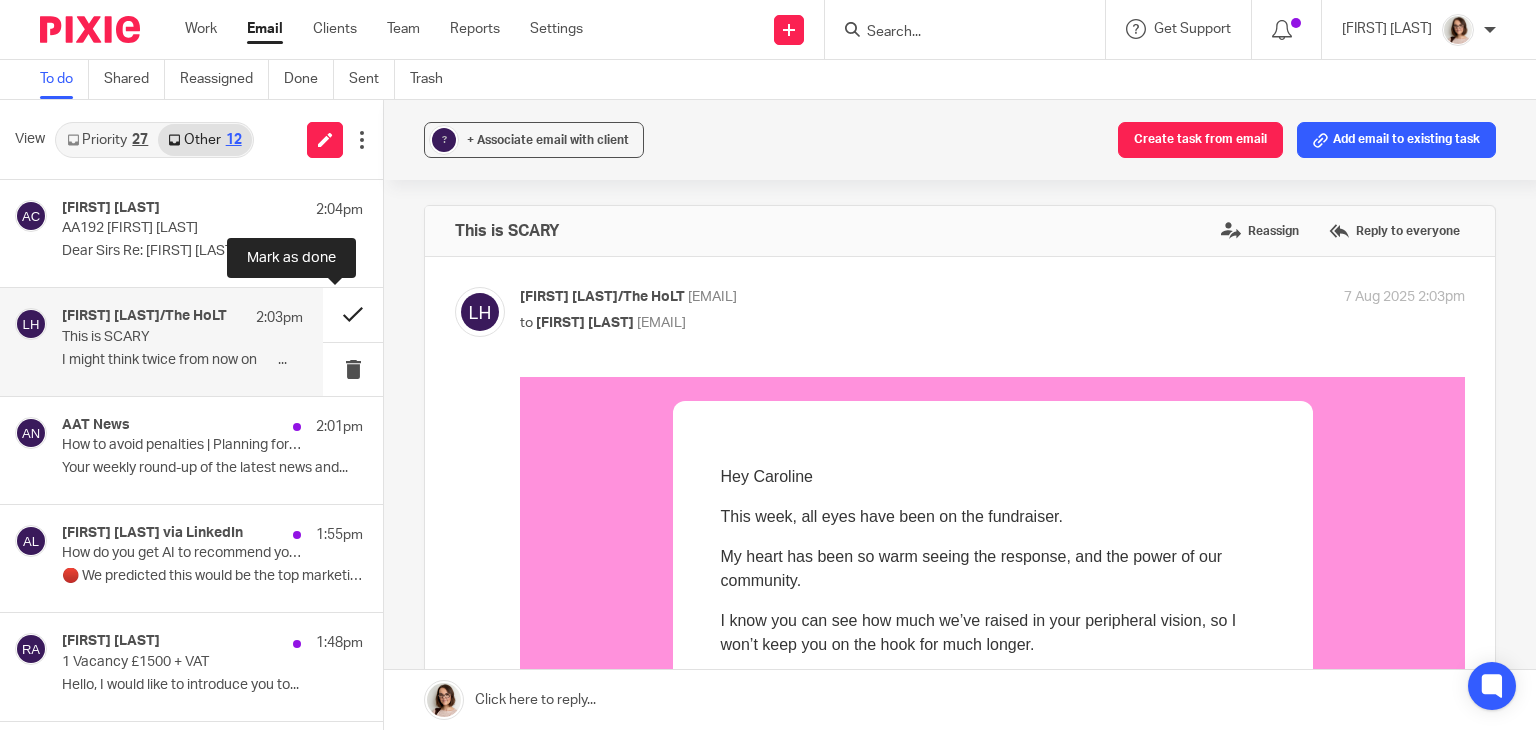 click at bounding box center (353, 314) 